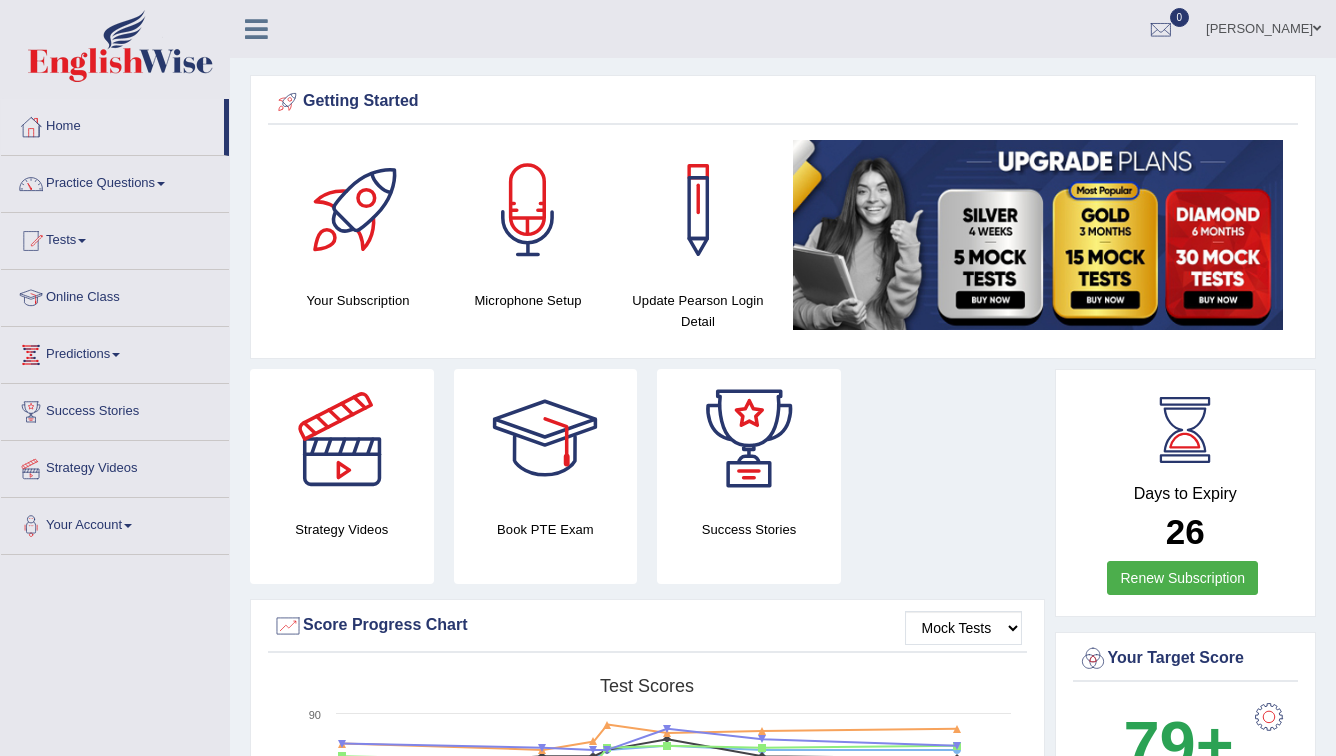 scroll, scrollTop: 0, scrollLeft: 0, axis: both 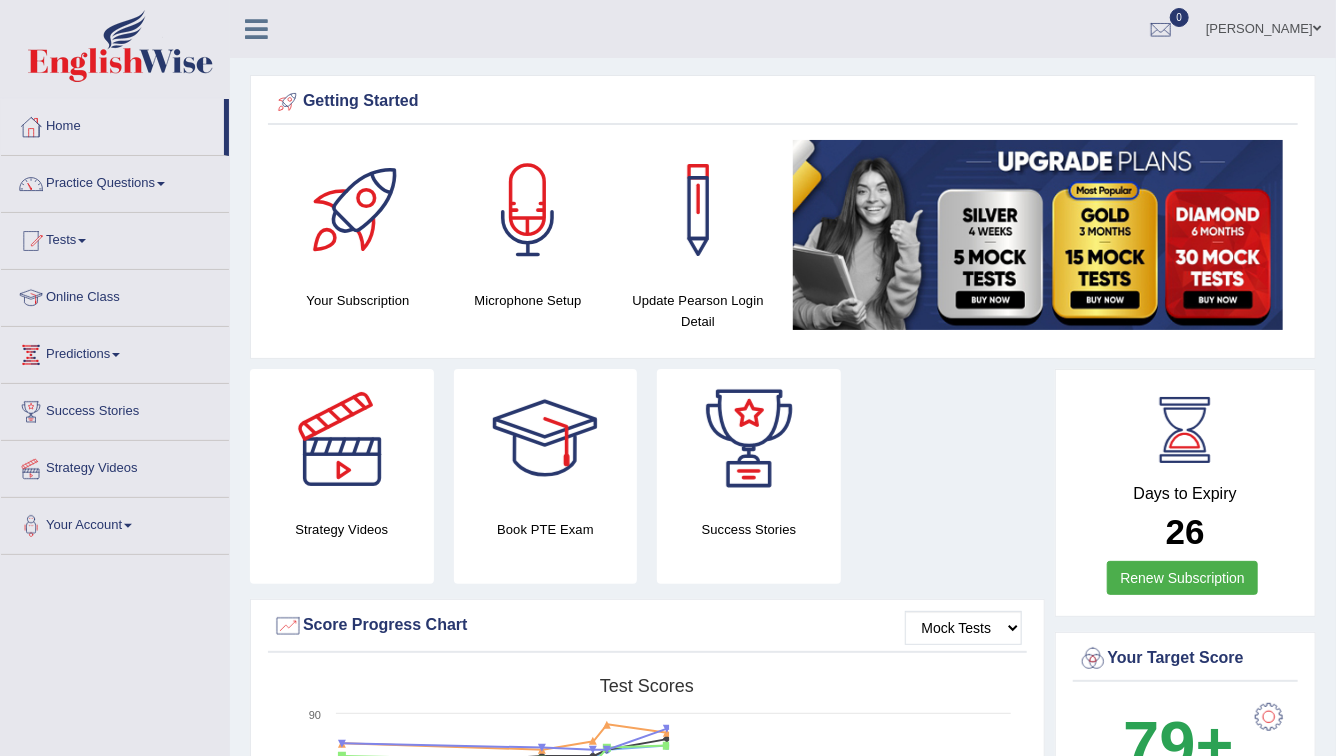 click on "0" at bounding box center [1161, 26] 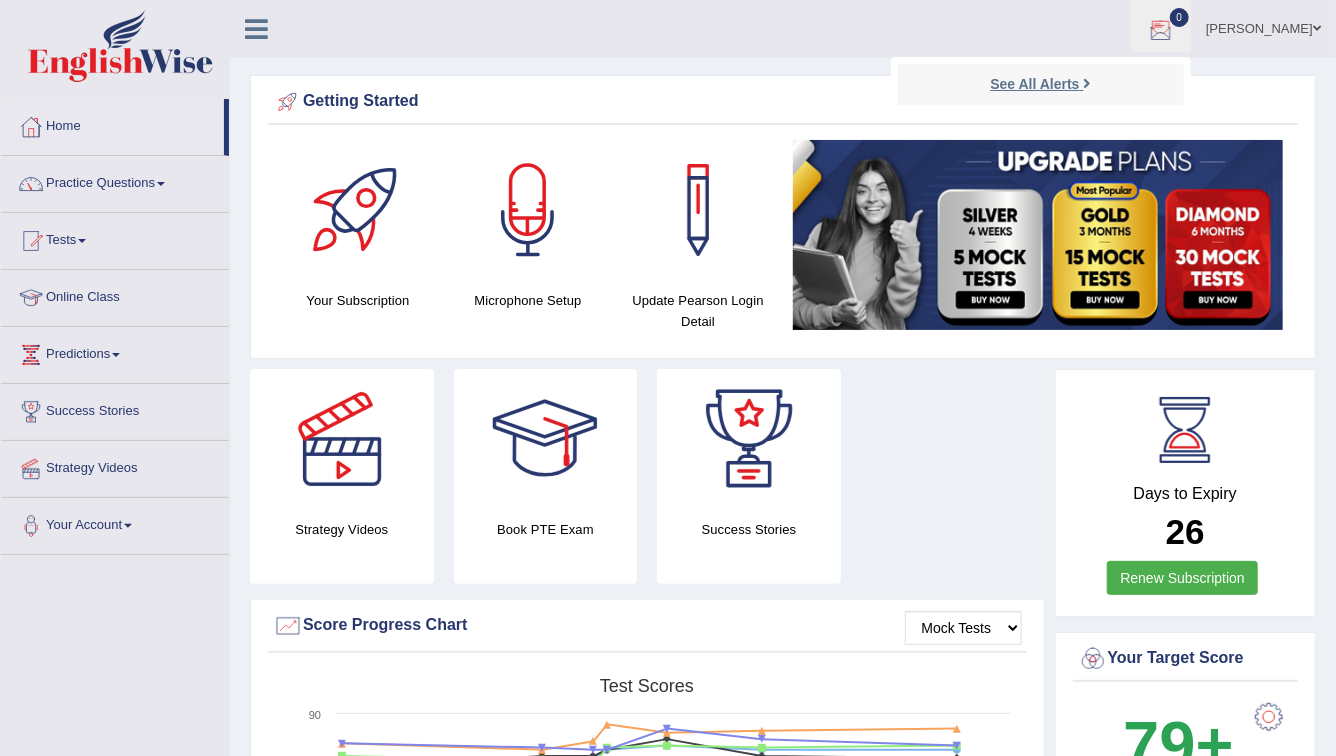 click on "See All Alerts" at bounding box center (1034, 84) 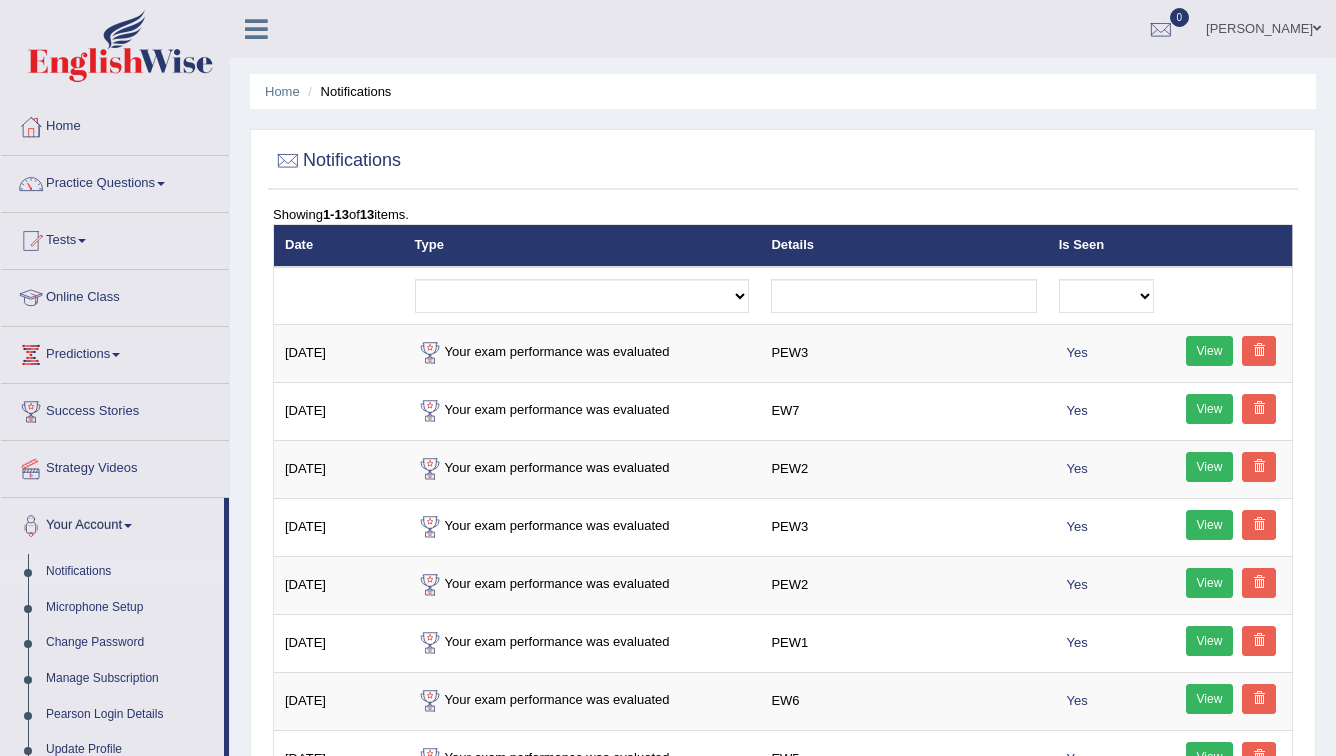 scroll, scrollTop: 0, scrollLeft: 0, axis: both 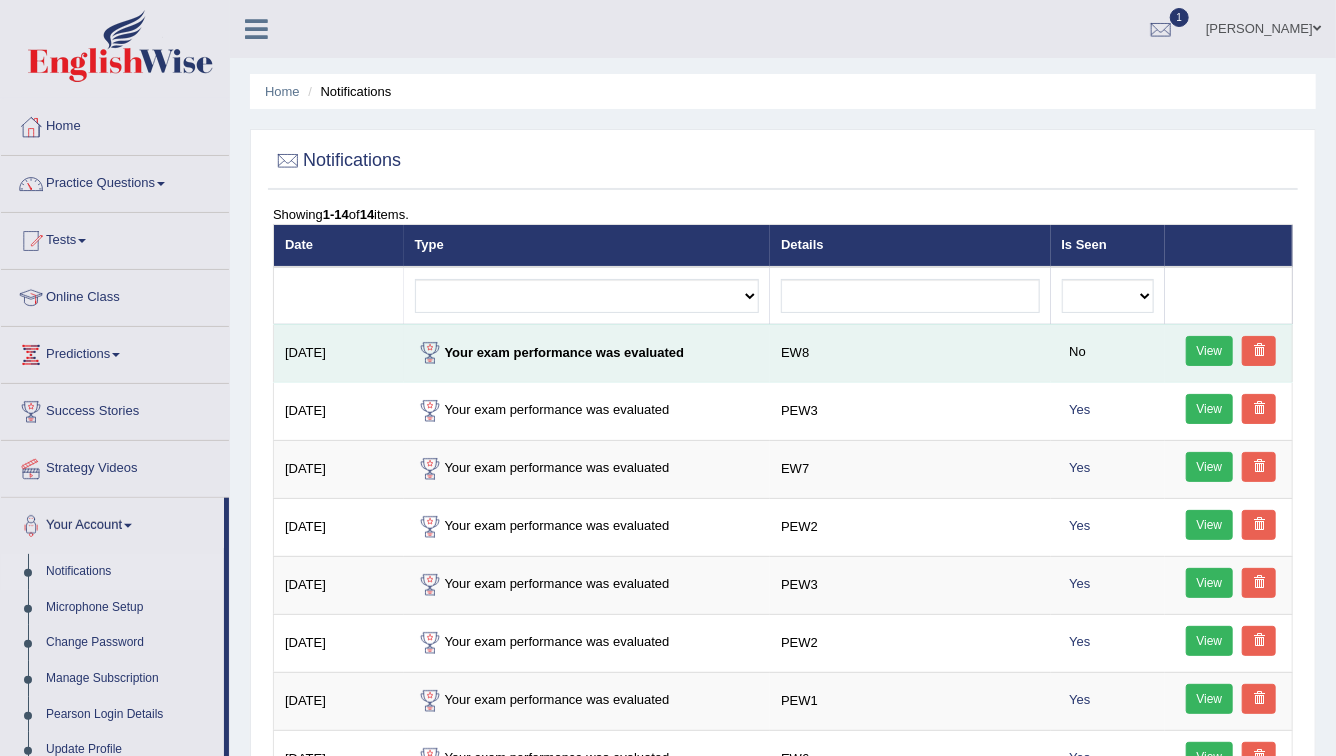 click on "Your exam performance was evaluated" at bounding box center (587, 353) 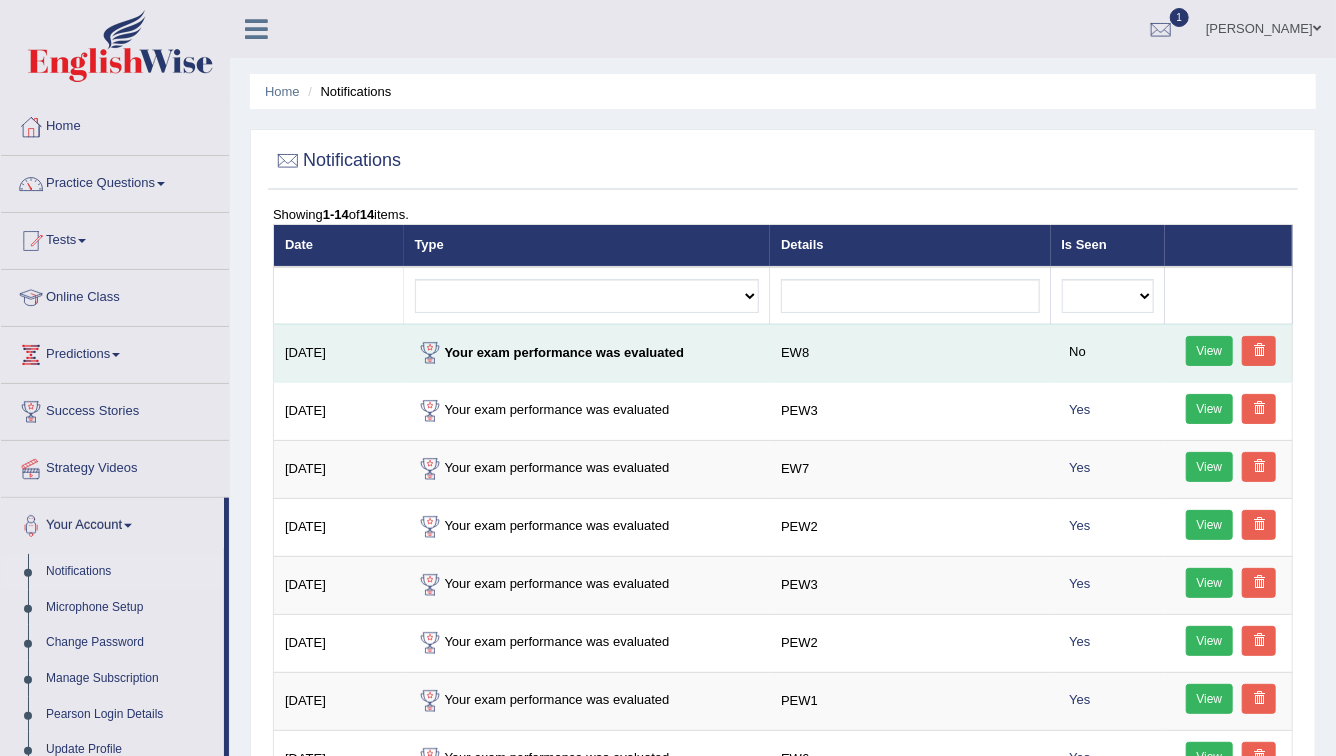 click on "View" at bounding box center (1210, 351) 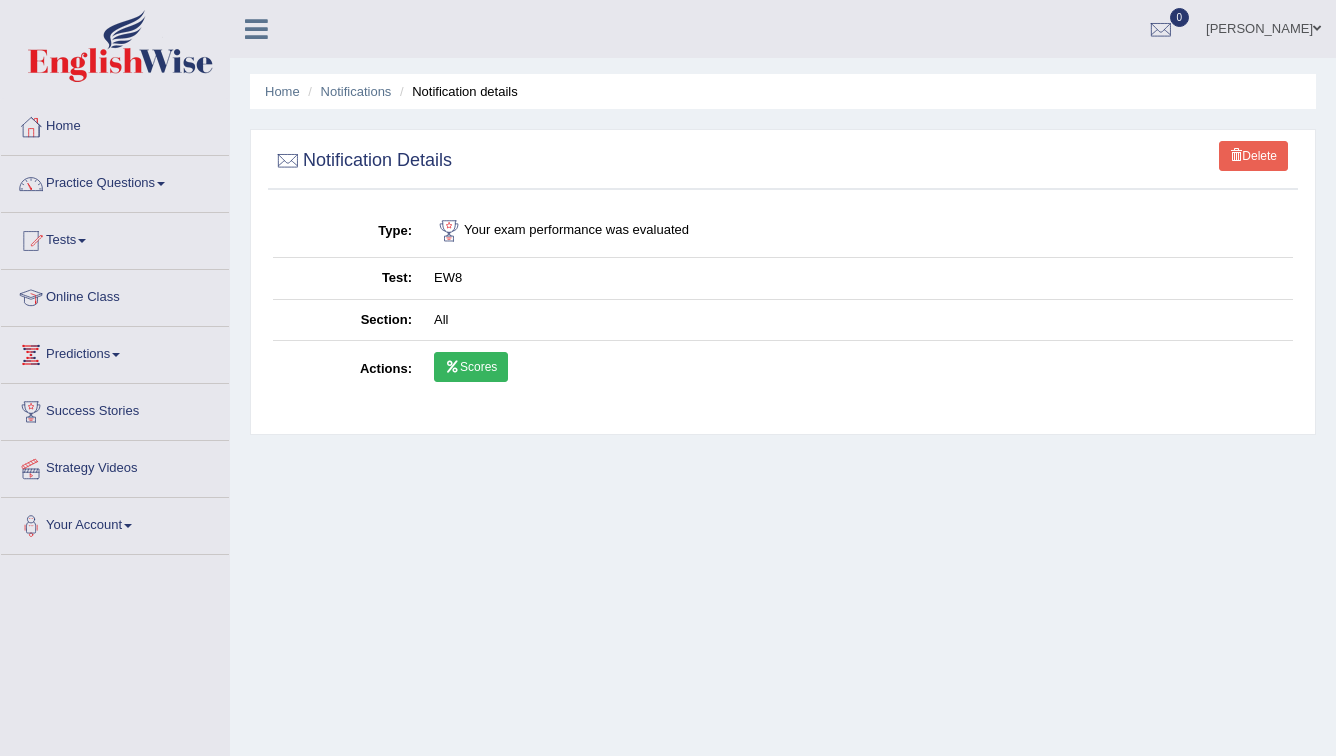scroll, scrollTop: 0, scrollLeft: 0, axis: both 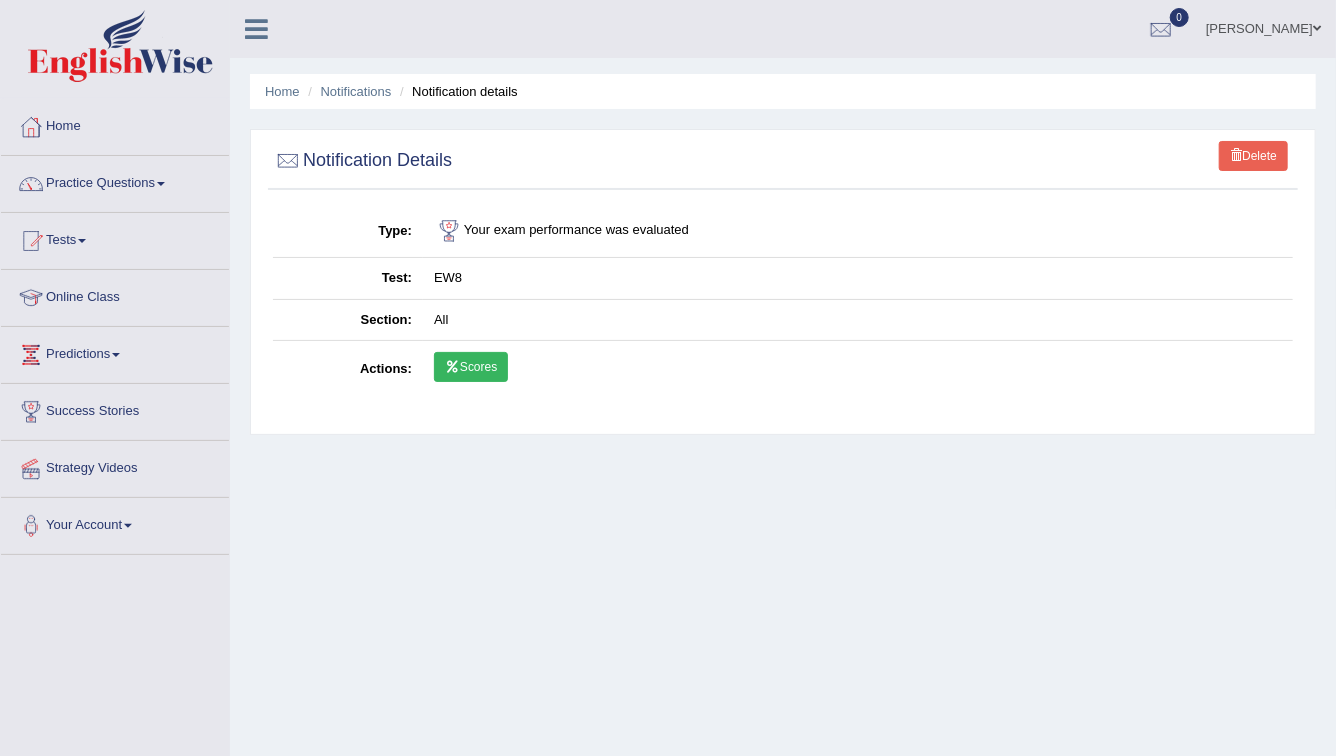 click on "Scores" at bounding box center (471, 367) 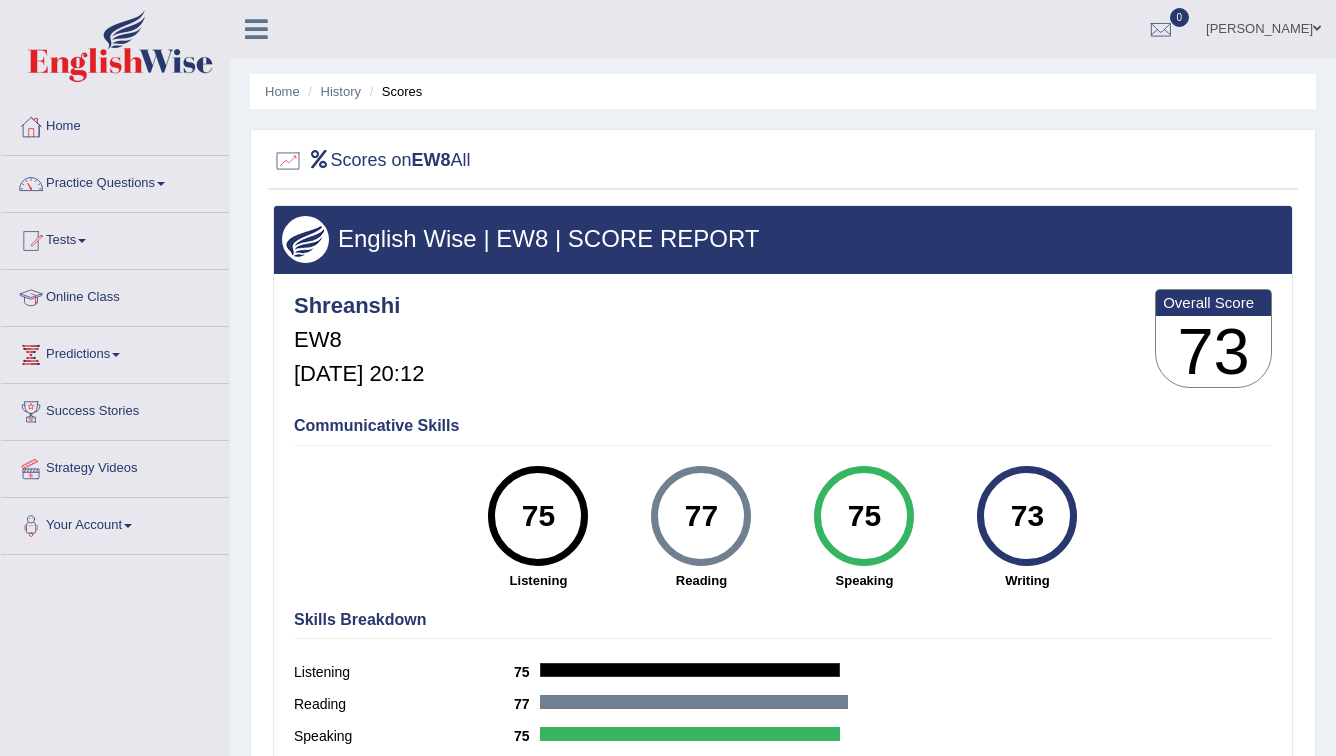 scroll, scrollTop: 0, scrollLeft: 0, axis: both 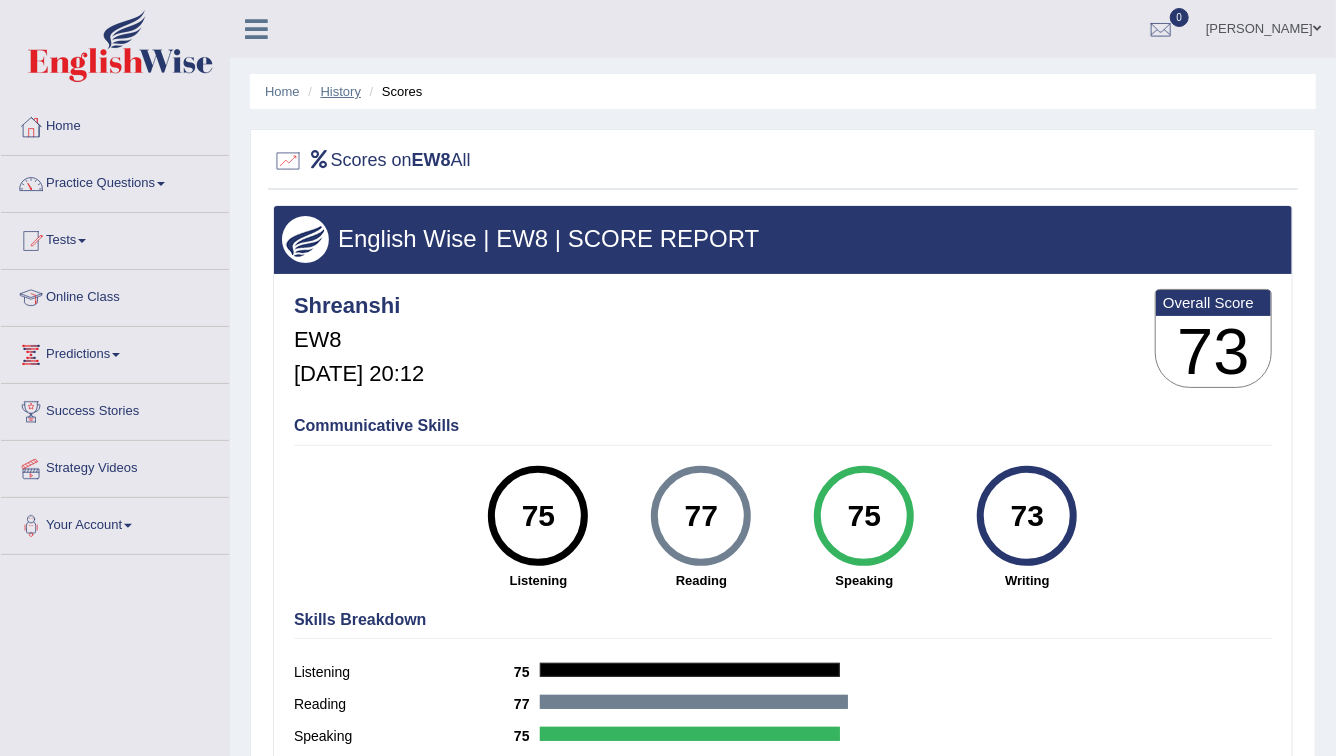 click on "History" at bounding box center [341, 91] 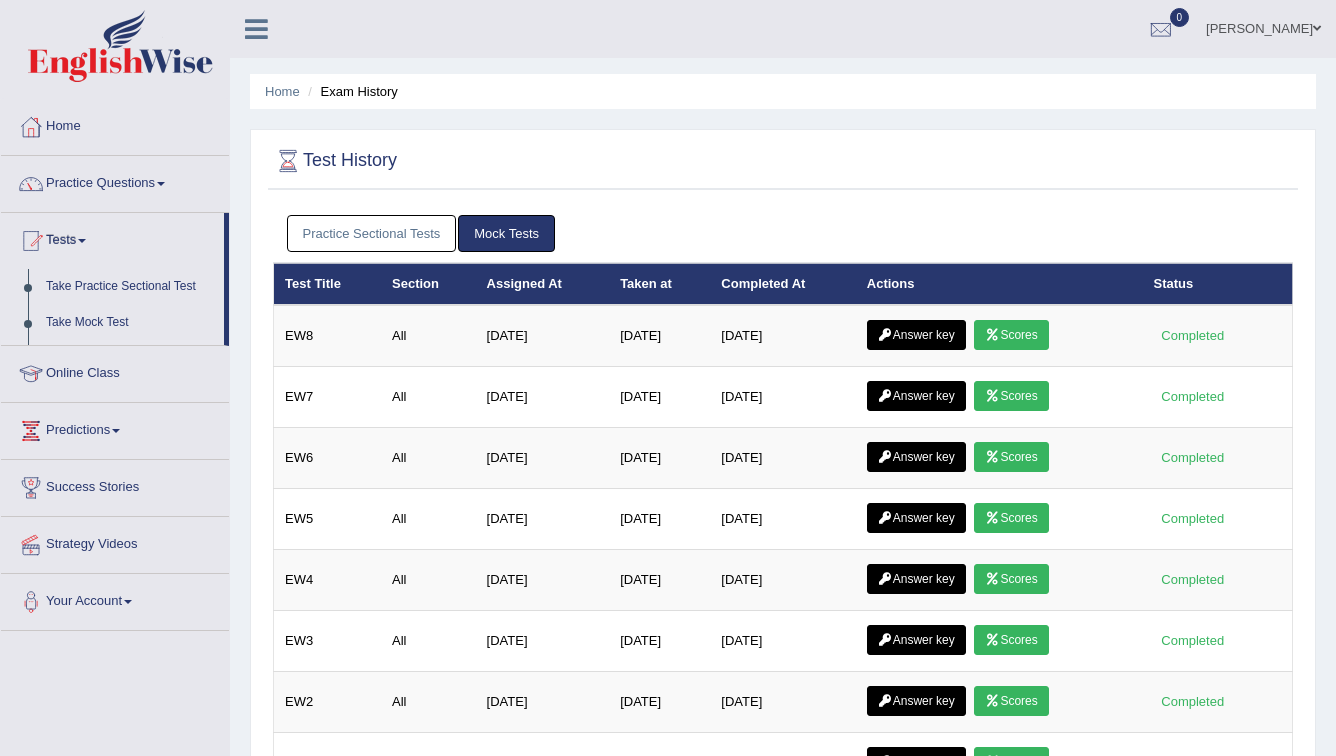 scroll, scrollTop: 0, scrollLeft: 0, axis: both 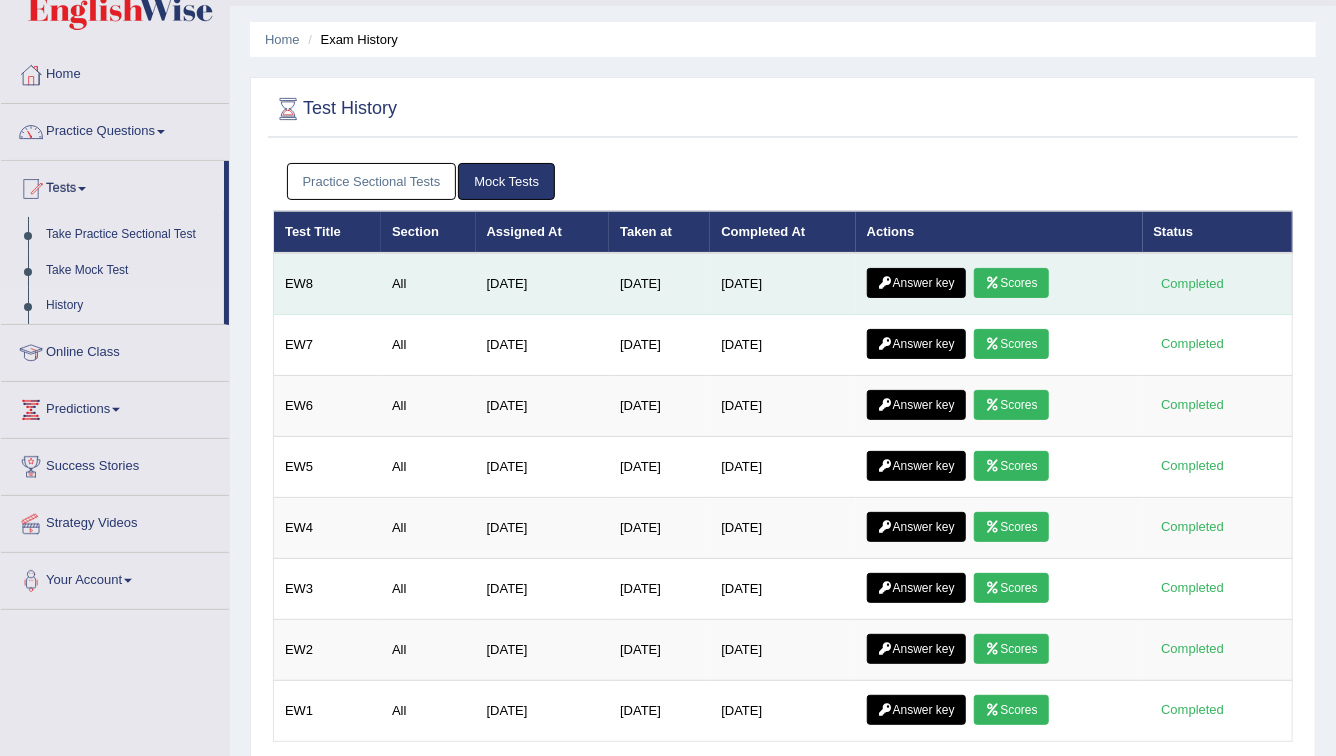 click on "Answer key" at bounding box center [916, 283] 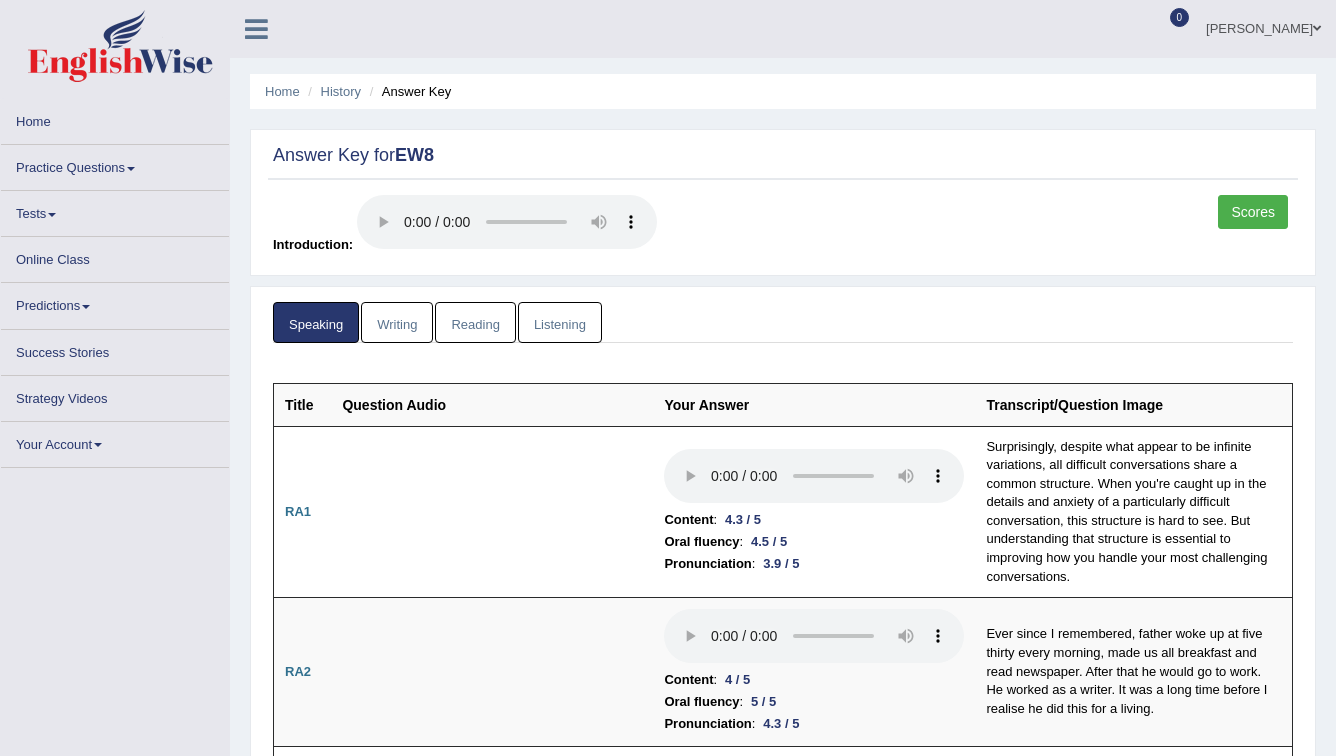 scroll, scrollTop: 0, scrollLeft: 0, axis: both 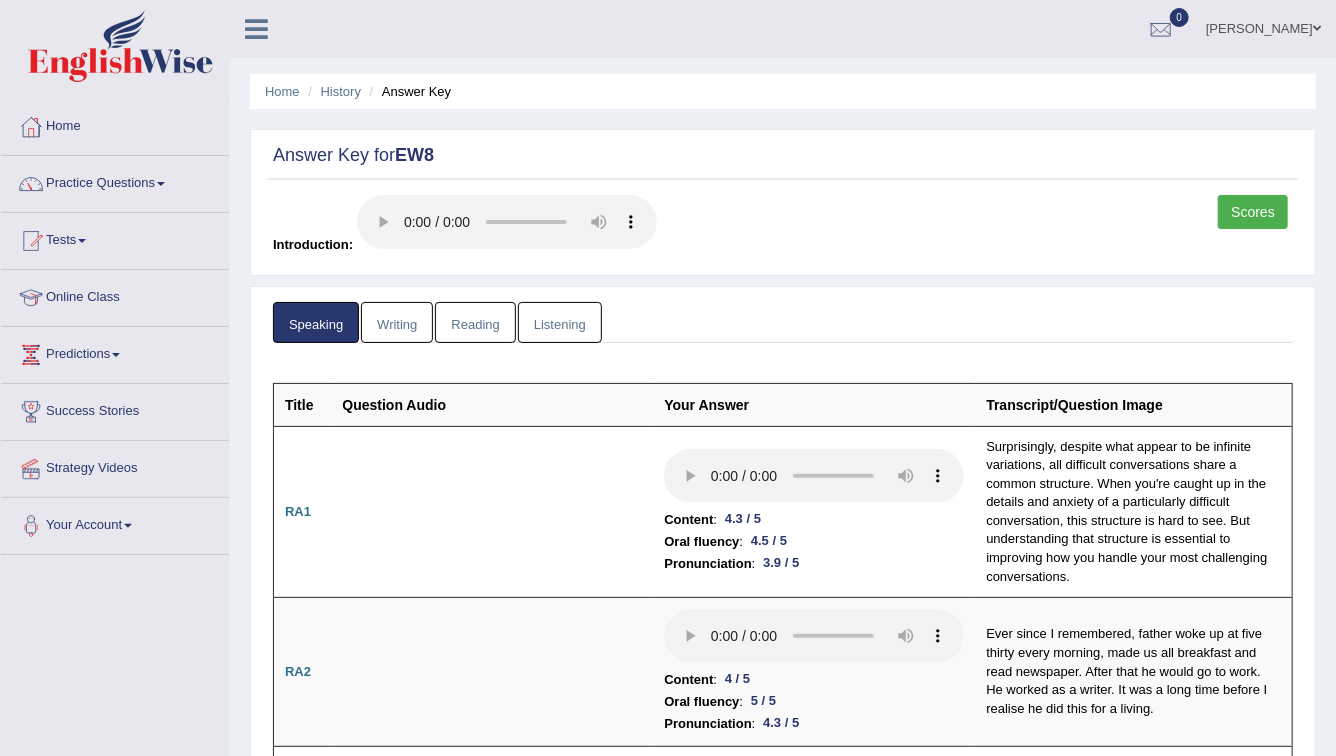 click on "Writing" at bounding box center [397, 322] 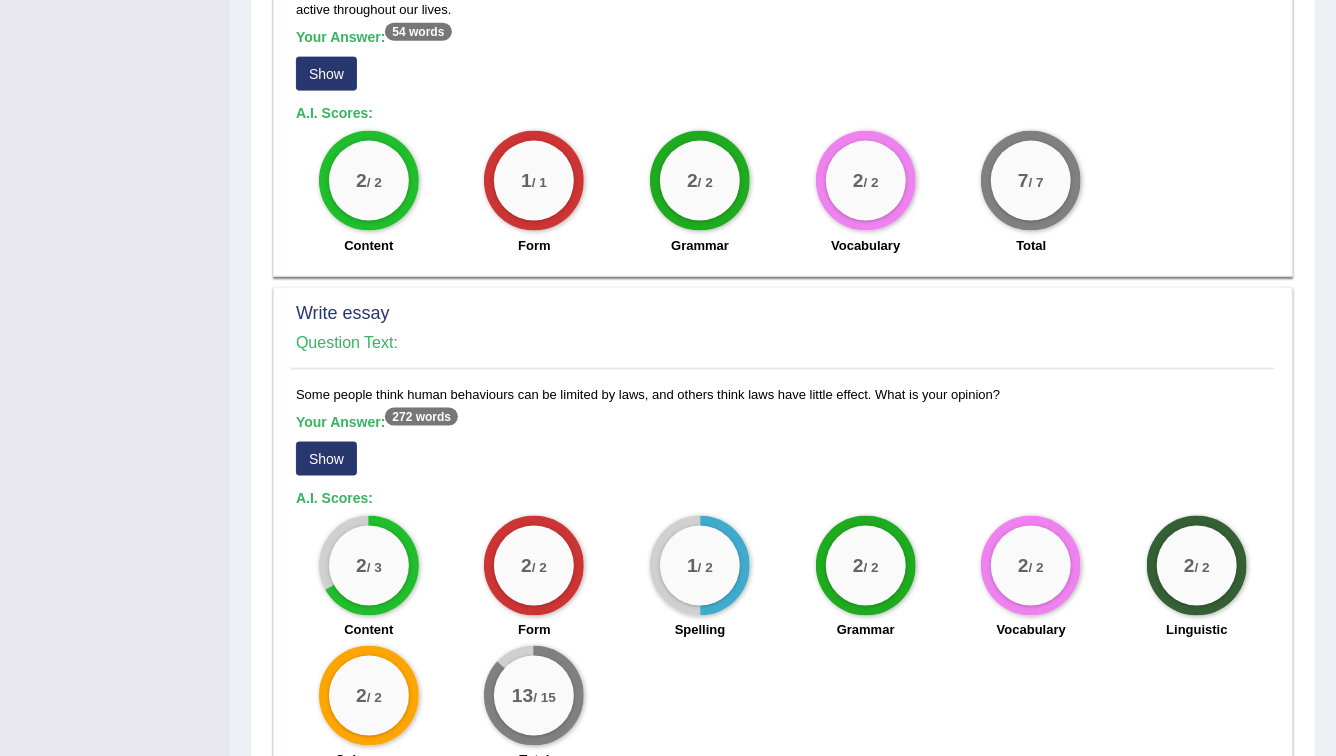 scroll, scrollTop: 1329, scrollLeft: 0, axis: vertical 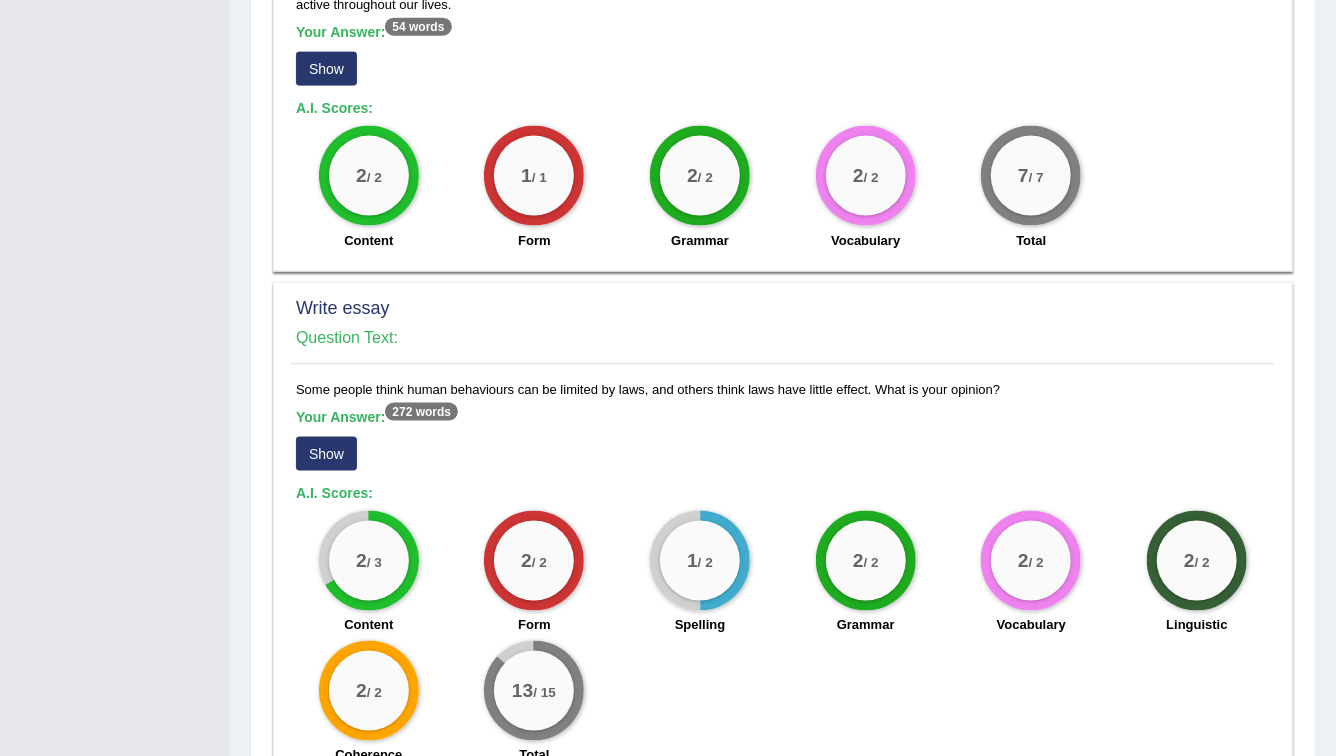 click on "Show" at bounding box center [326, 454] 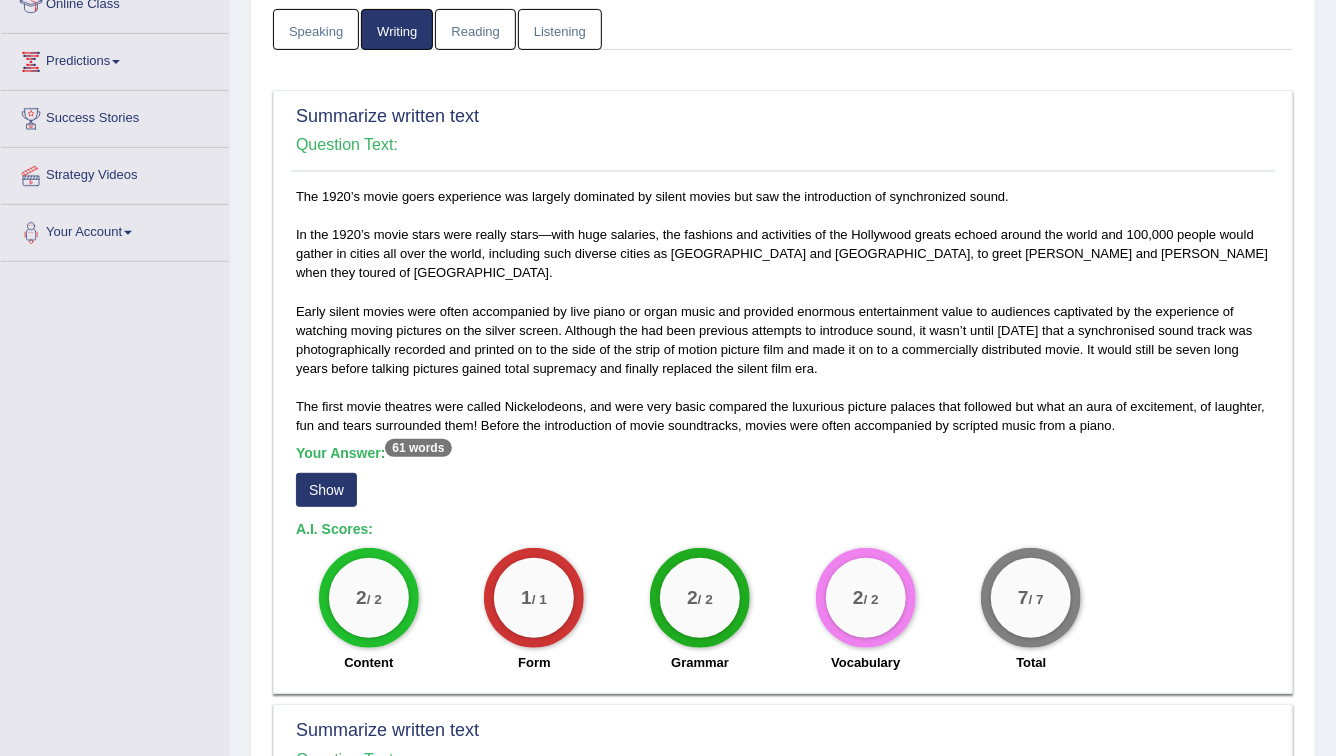 scroll, scrollTop: 0, scrollLeft: 0, axis: both 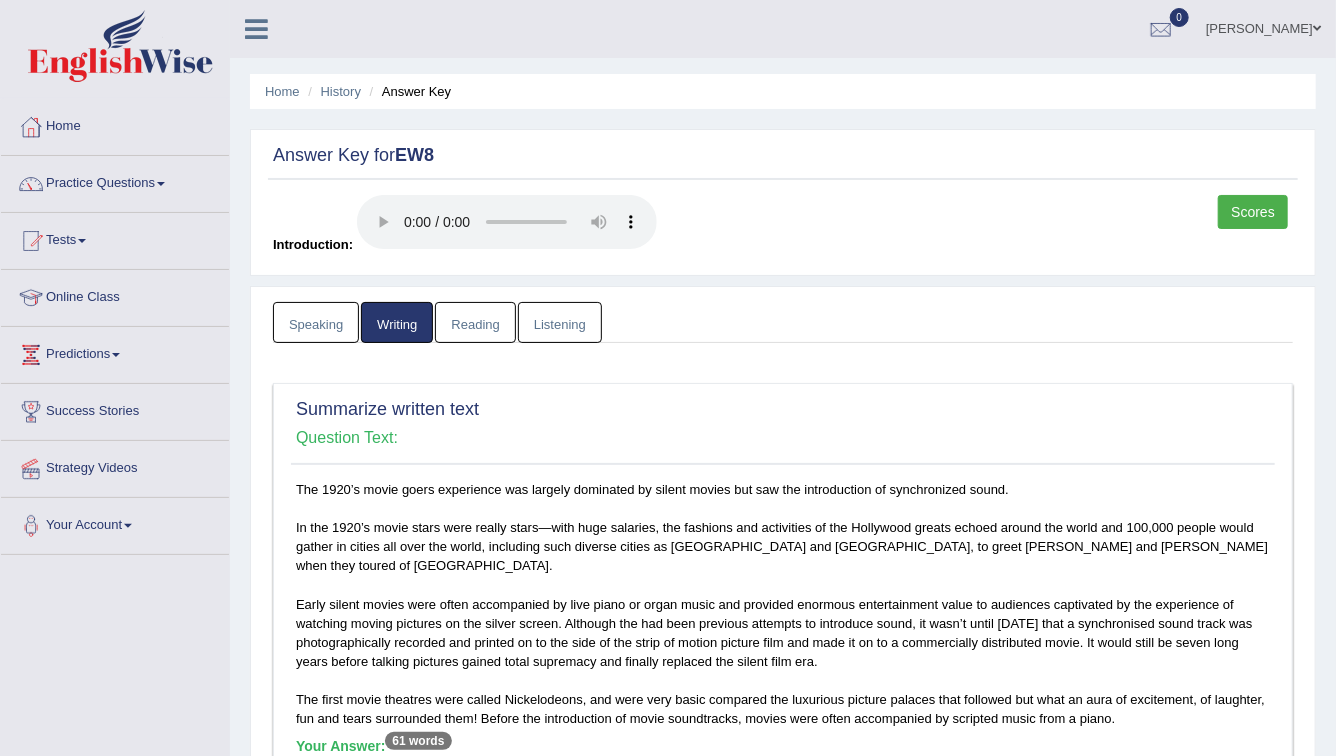 click on "Reading" at bounding box center (475, 322) 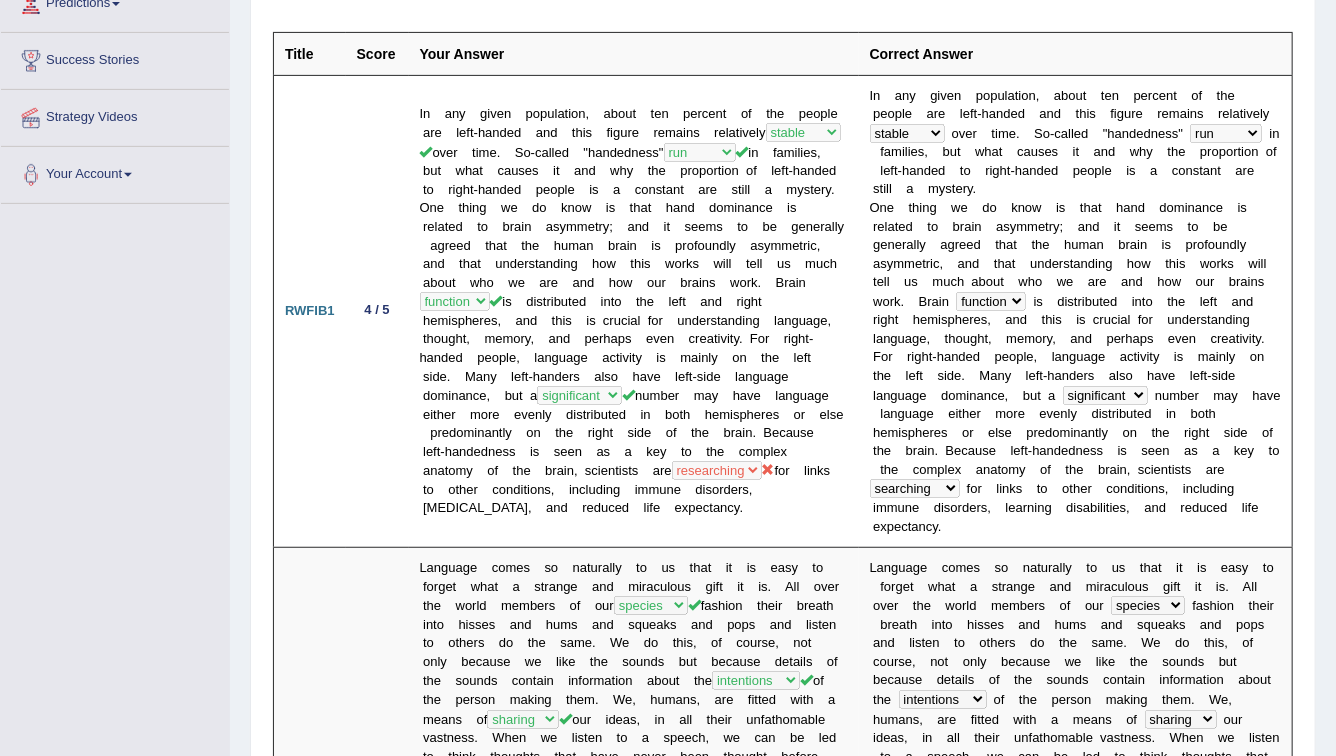 scroll, scrollTop: 0, scrollLeft: 0, axis: both 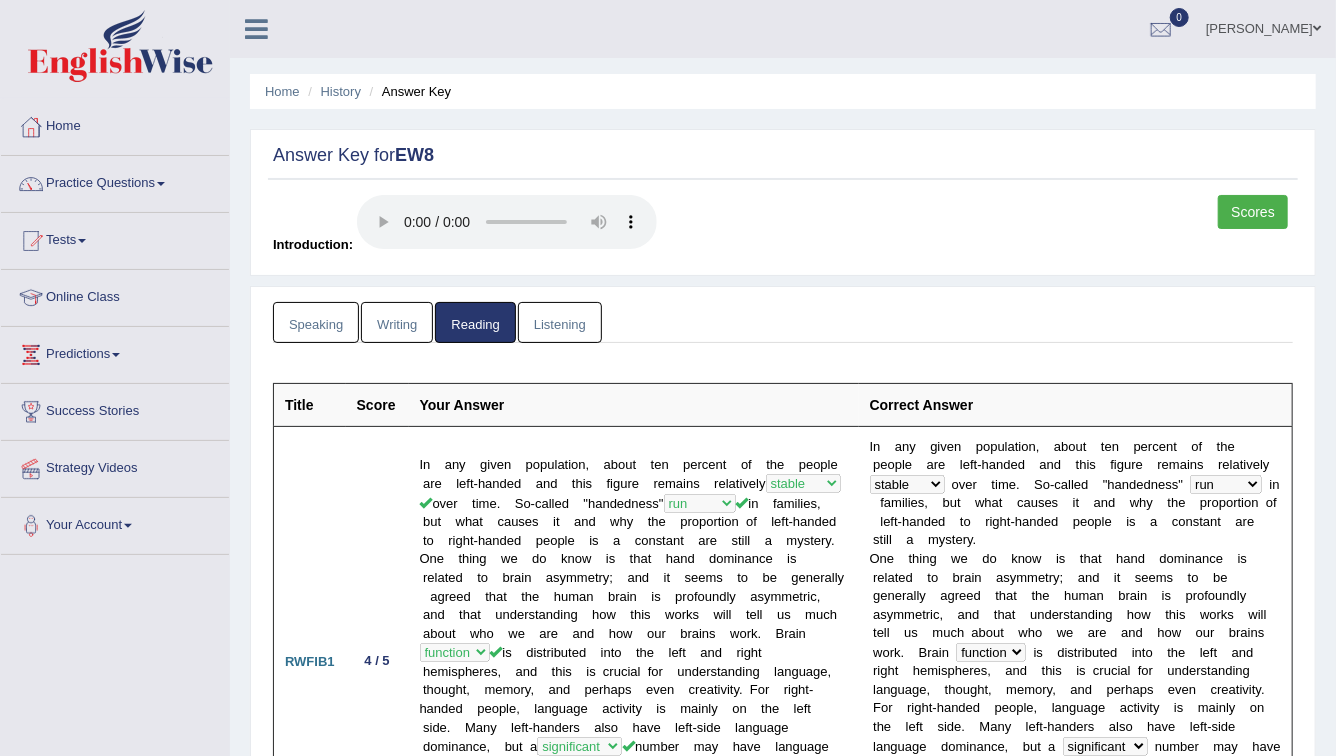 click on "Speaking
Writing
Reading
Listening
Title Question Audio Your Answer Transcript/Question Image RA1
Content  :  4.3 / 5
Oral fluency  :  4.5 / 5
Pronunciation  :  3.9 / 5
Surprisingly, despite what appear to be infinite variations, all difficult conversations share a common structure. When you're caught up in the details and anxiety of a particularly difficult conversation, this structure is hard to see. But understanding that structure is essential to improving how you handle your most challenging conversations. RA2
Content  :  4 / 5
Oral fluency  :  5 / 5
:  2" at bounding box center [783, 2270] 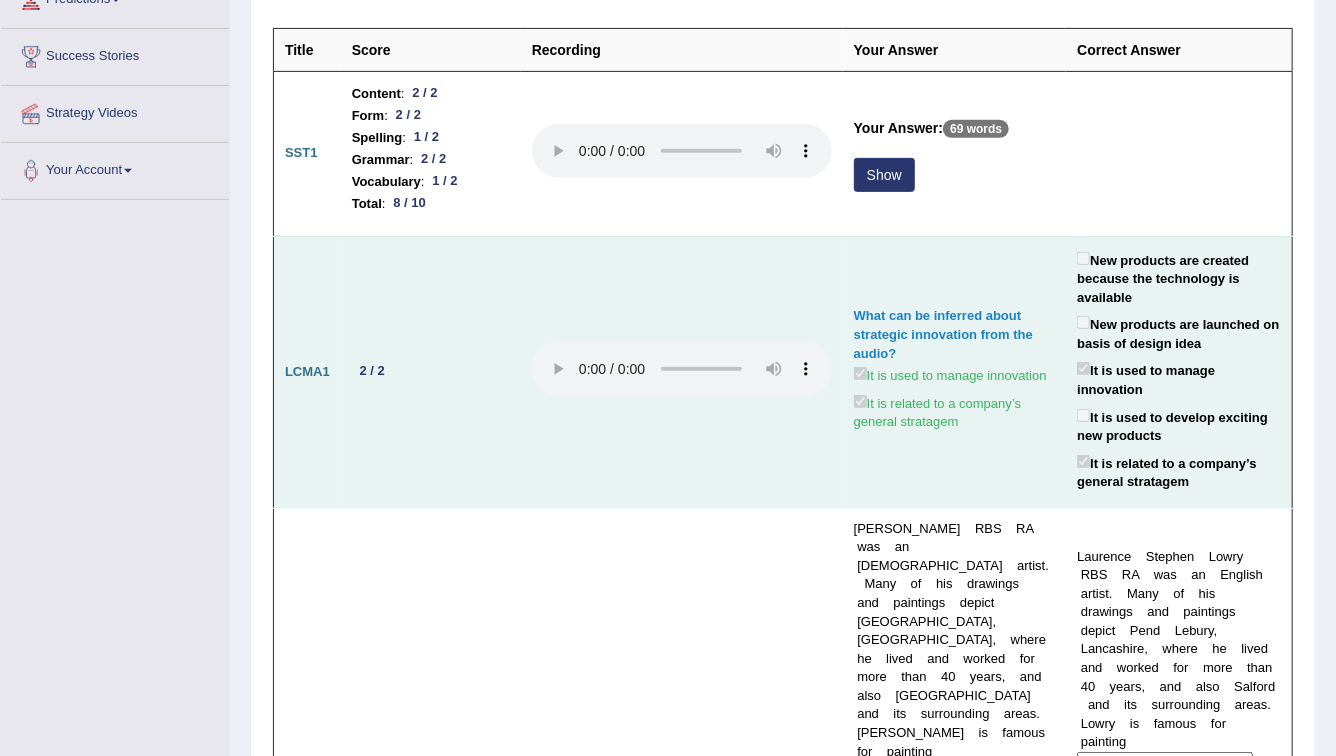 scroll, scrollTop: 358, scrollLeft: 0, axis: vertical 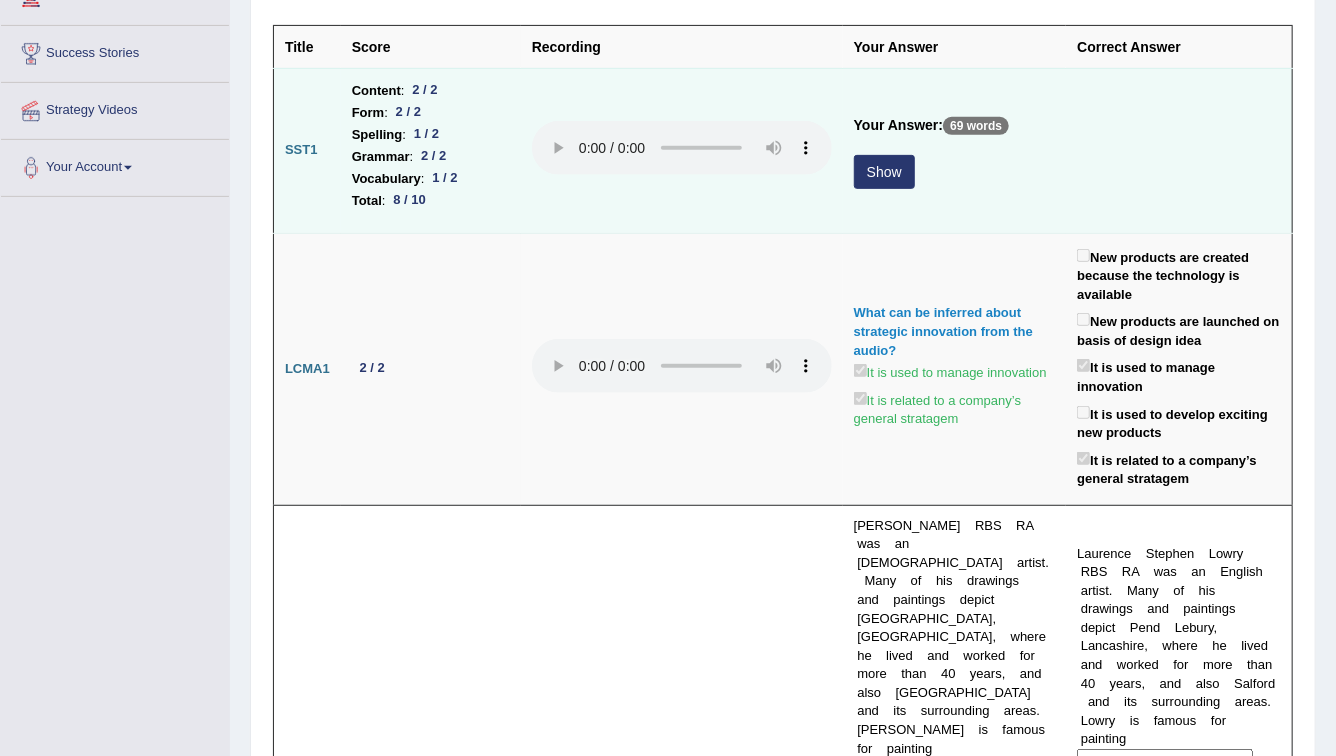 click on "Show" at bounding box center [884, 172] 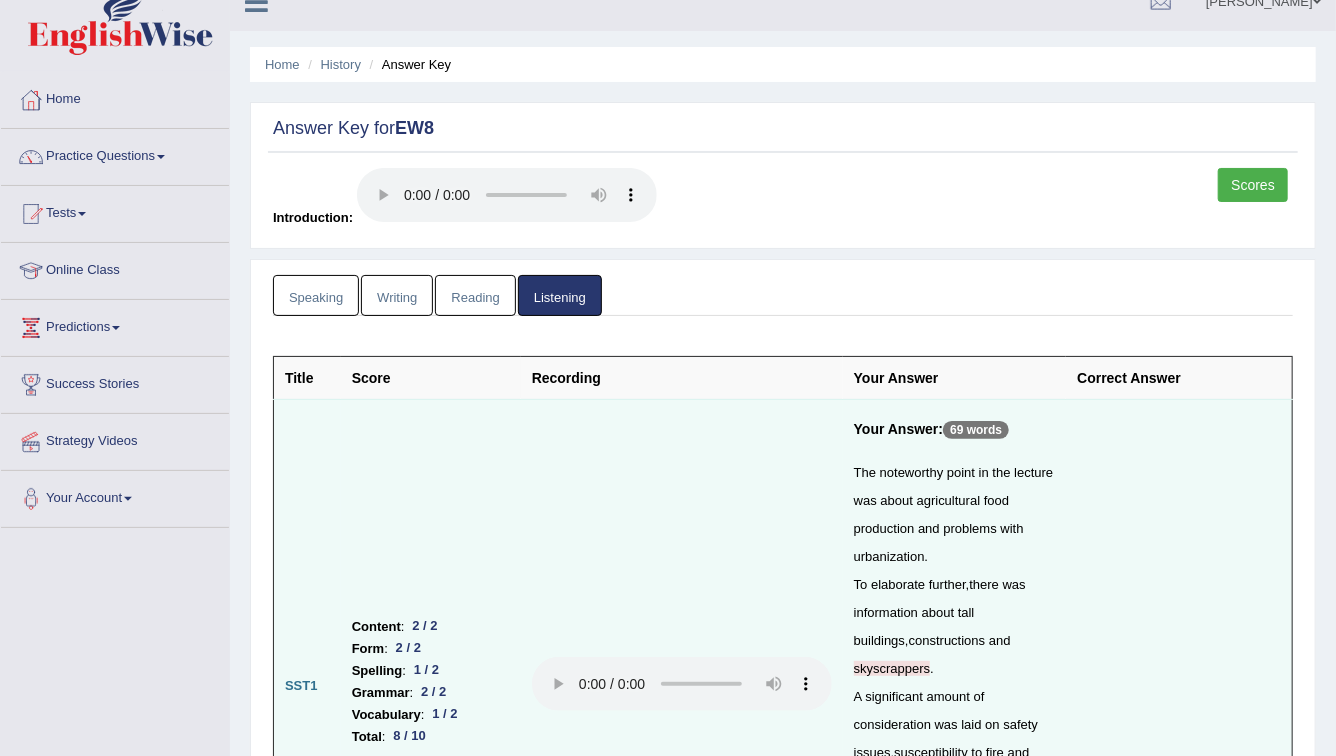 scroll, scrollTop: 0, scrollLeft: 0, axis: both 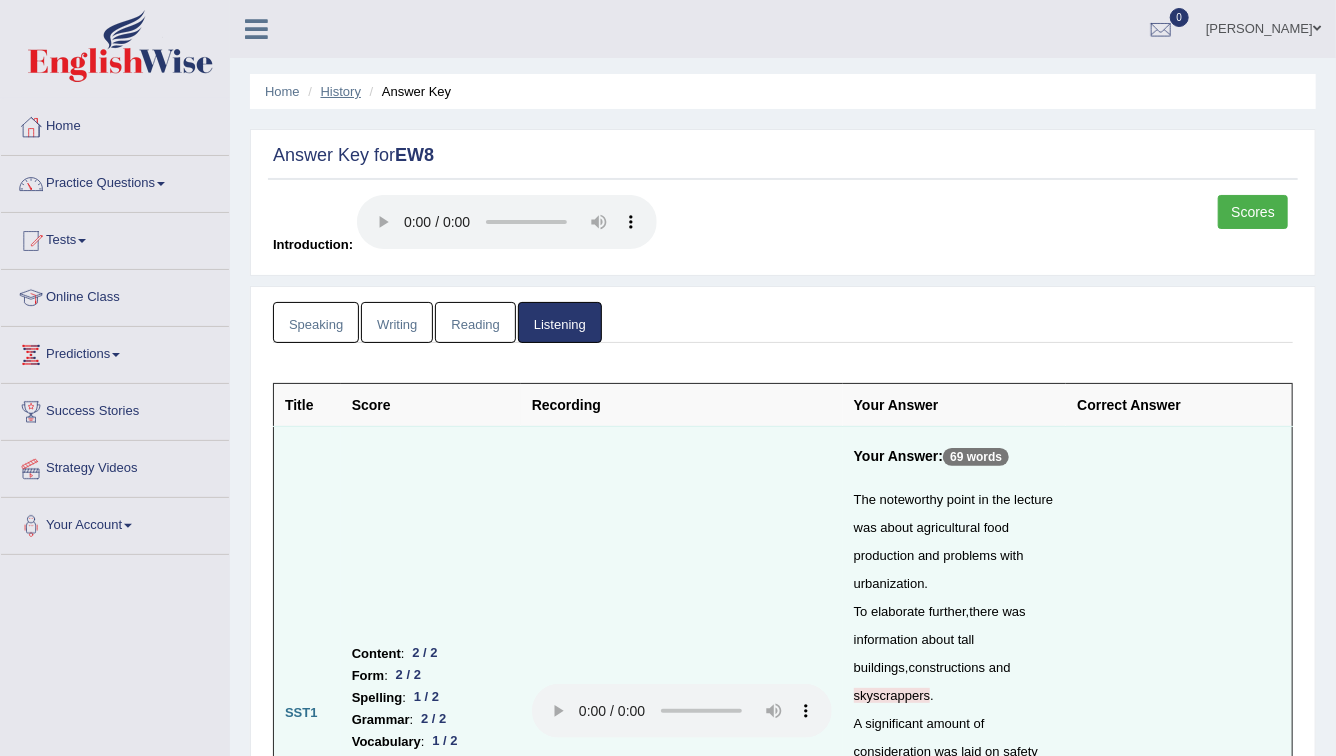 click on "History" at bounding box center [341, 91] 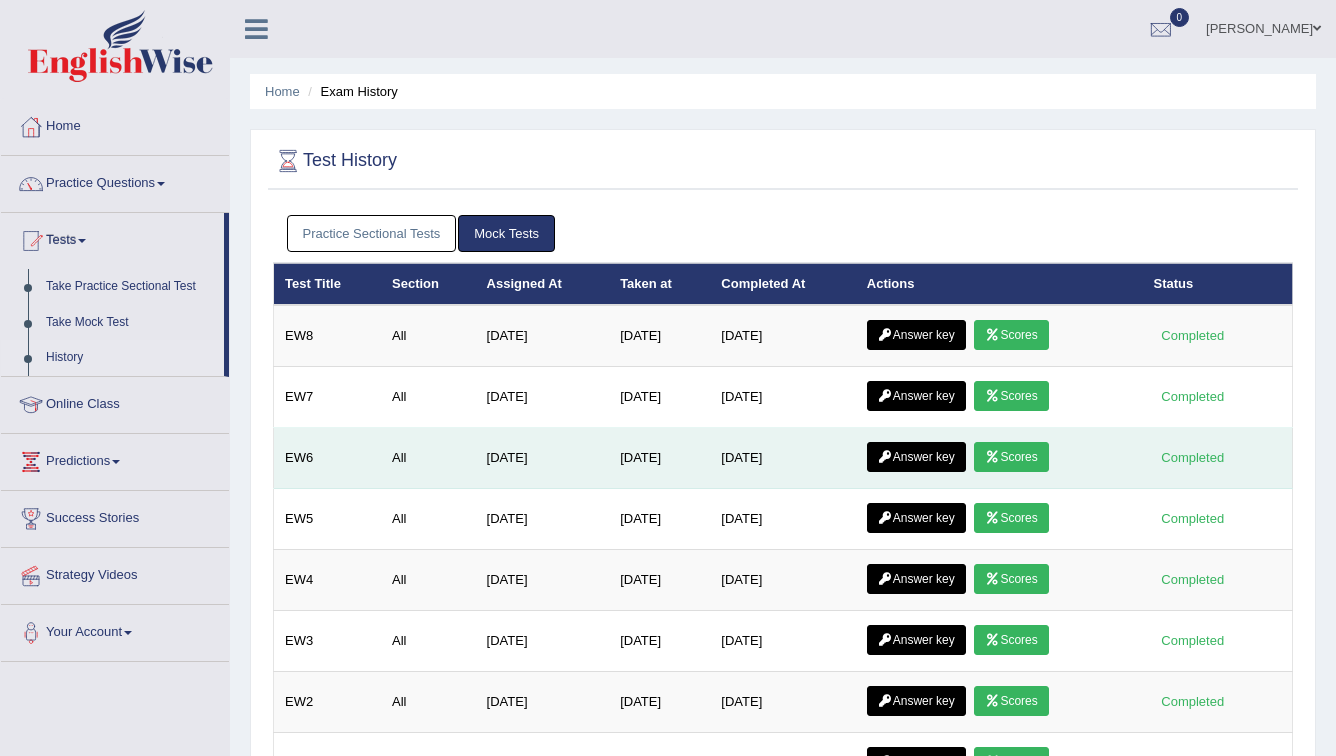 scroll, scrollTop: 0, scrollLeft: 0, axis: both 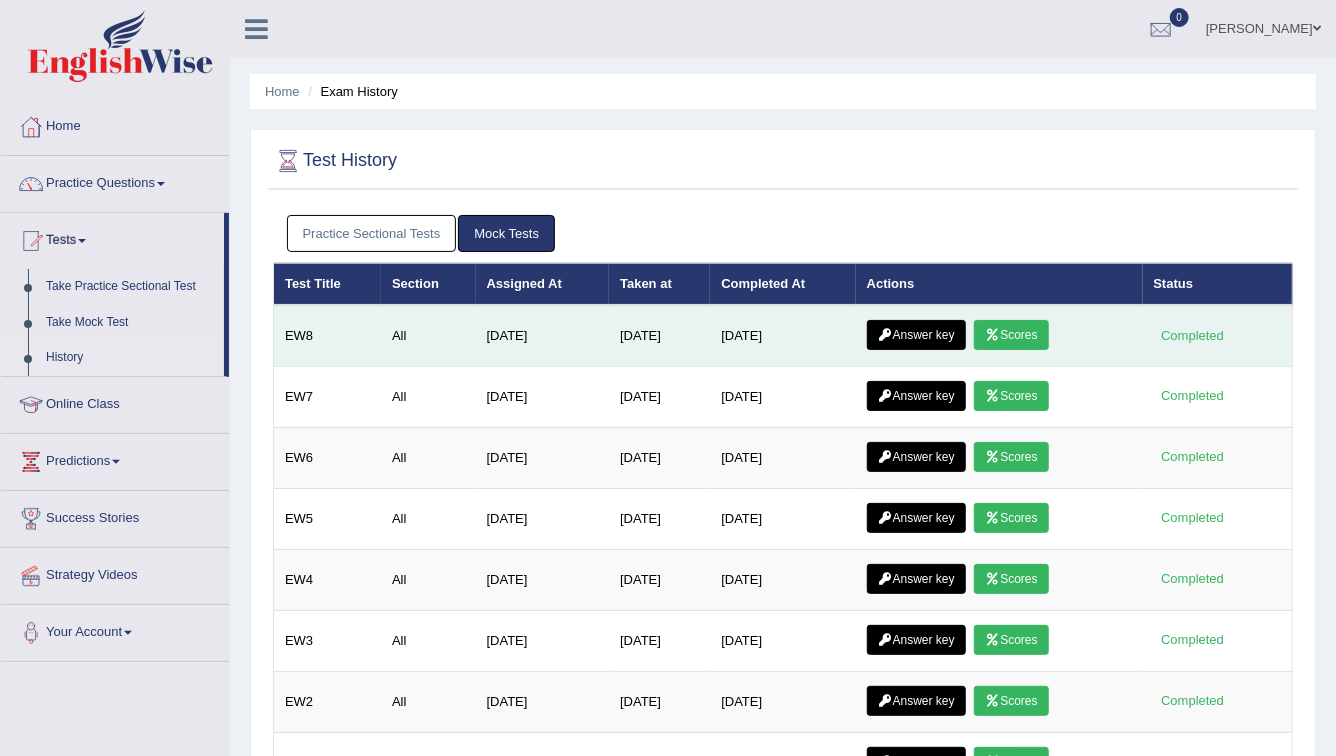 click at bounding box center (992, 335) 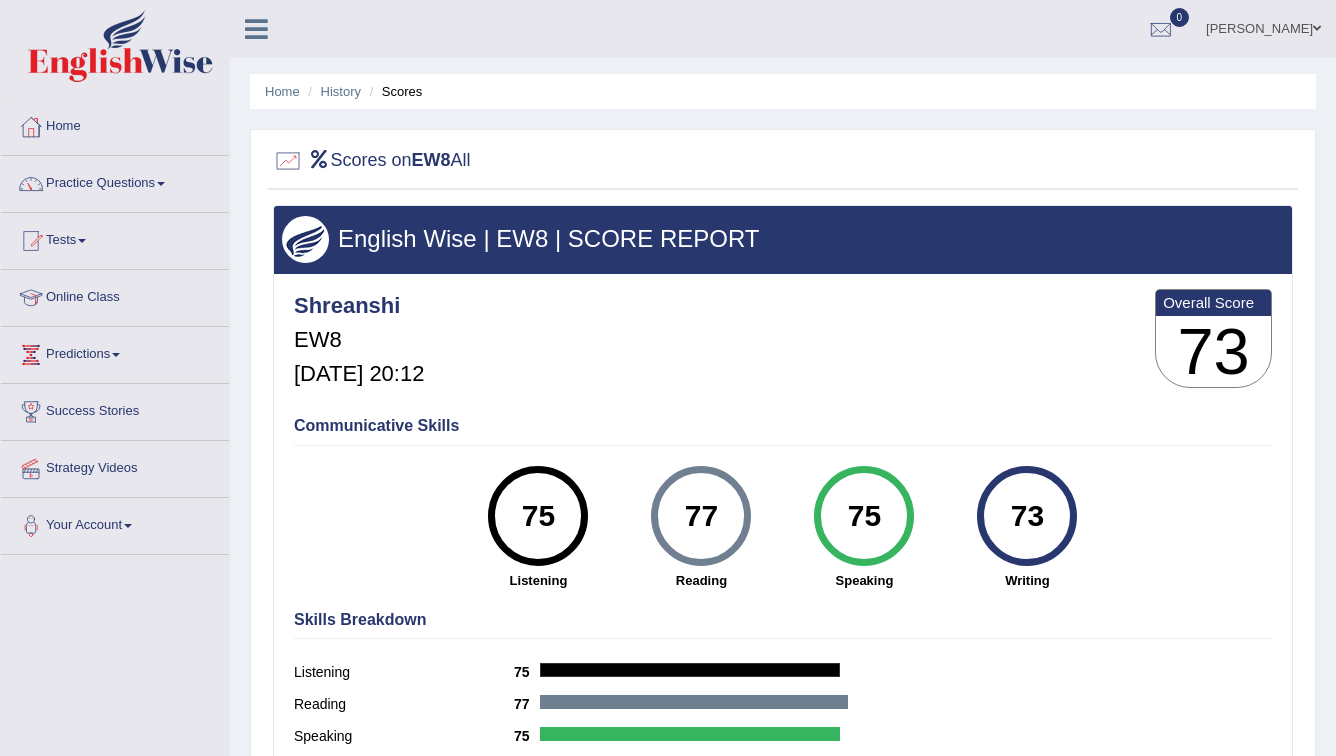 scroll, scrollTop: 0, scrollLeft: 0, axis: both 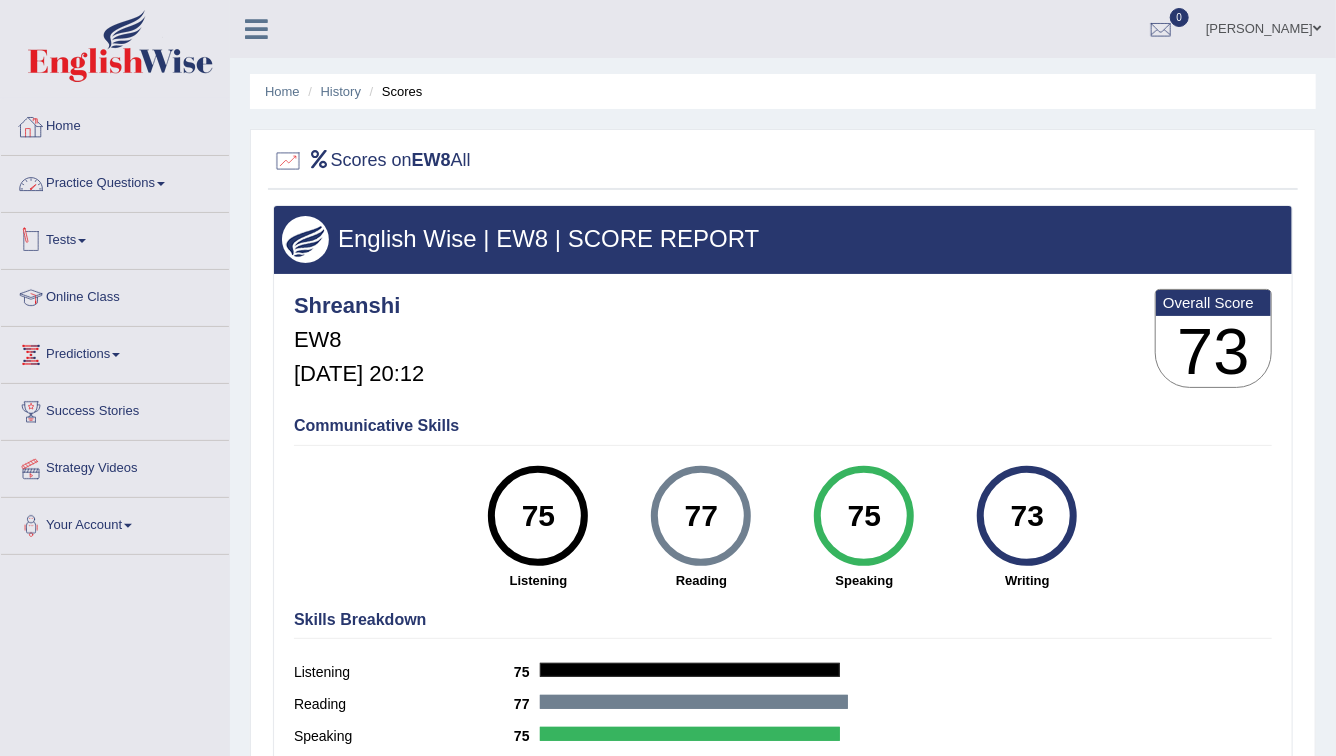 click on "Home" at bounding box center [115, 124] 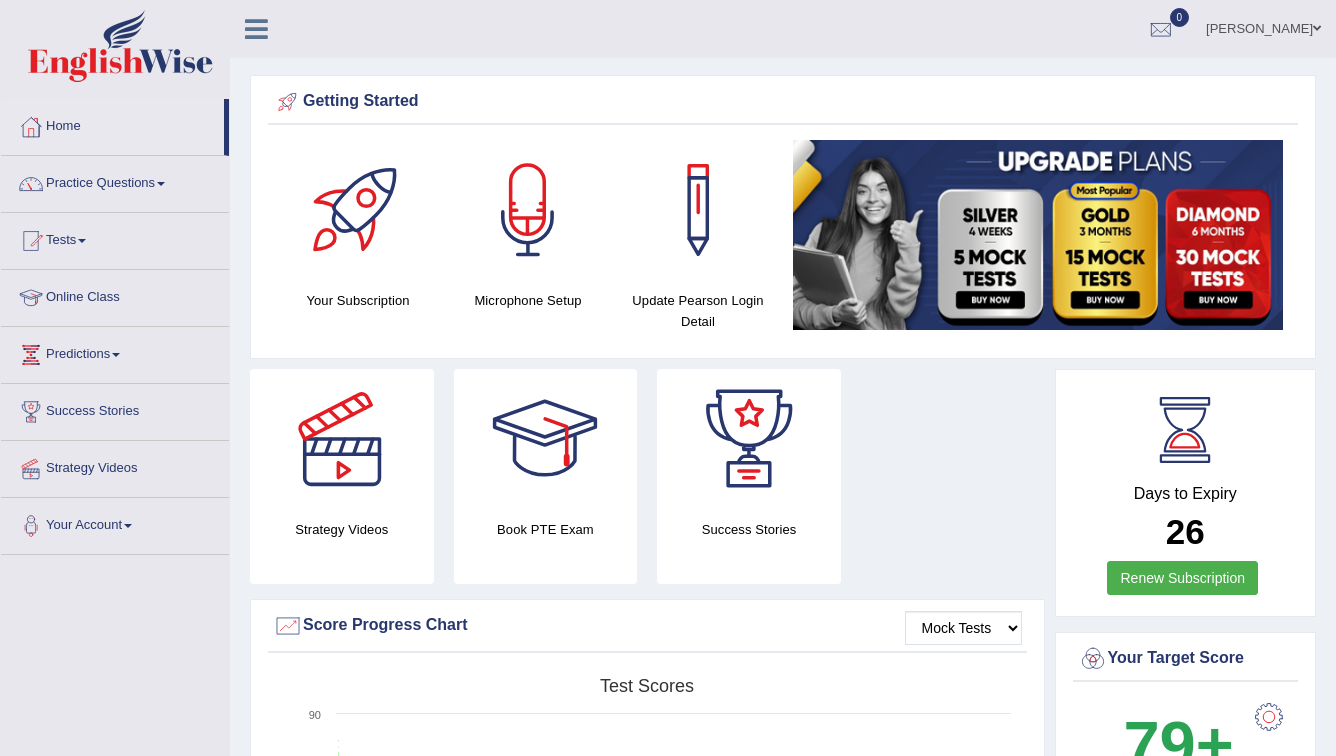 scroll, scrollTop: 0, scrollLeft: 0, axis: both 